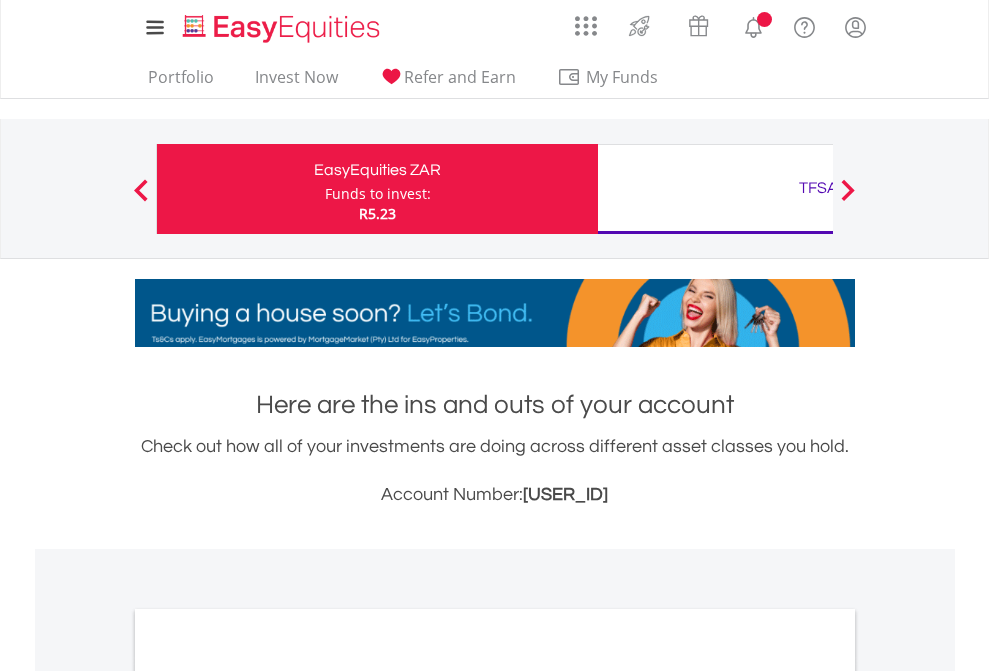 scroll, scrollTop: 0, scrollLeft: 0, axis: both 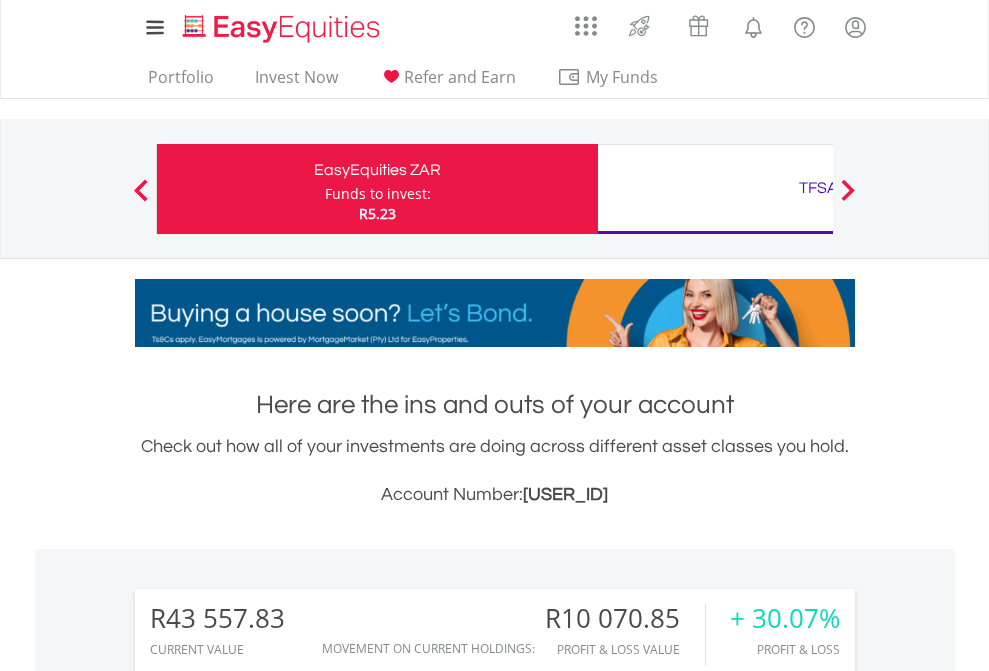 click on "Funds to invest:" at bounding box center (378, 194) 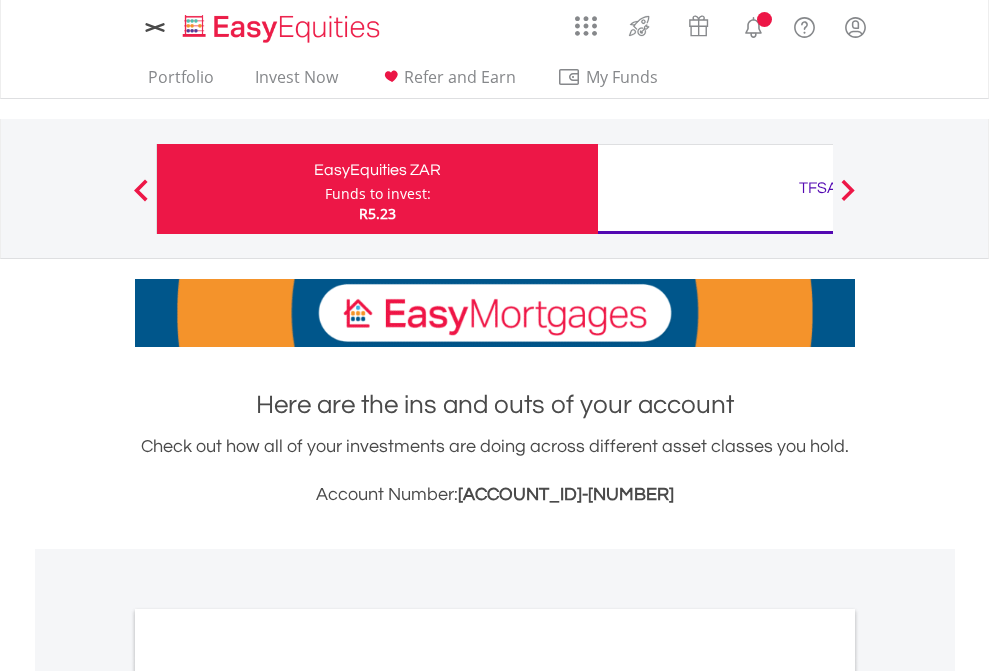 scroll, scrollTop: 0, scrollLeft: 0, axis: both 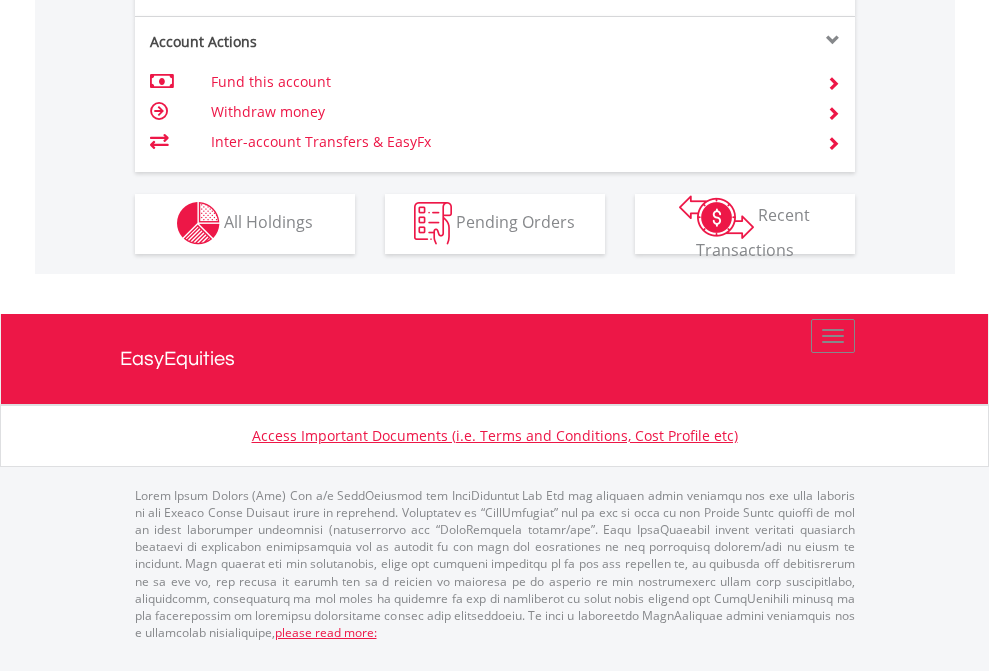 click on "Investment types" at bounding box center [706, -337] 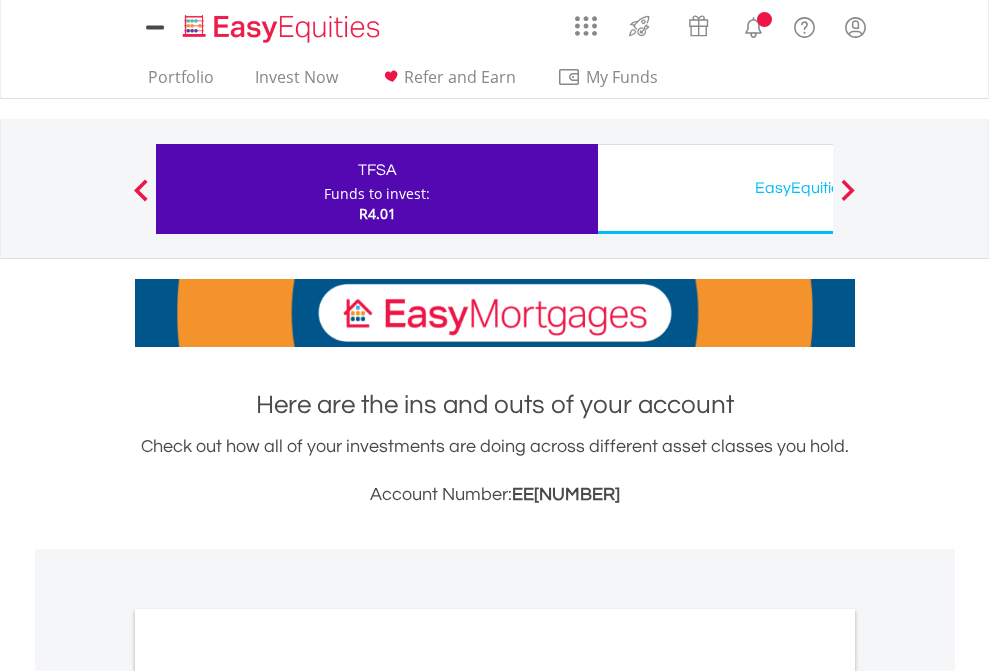 scroll, scrollTop: 0, scrollLeft: 0, axis: both 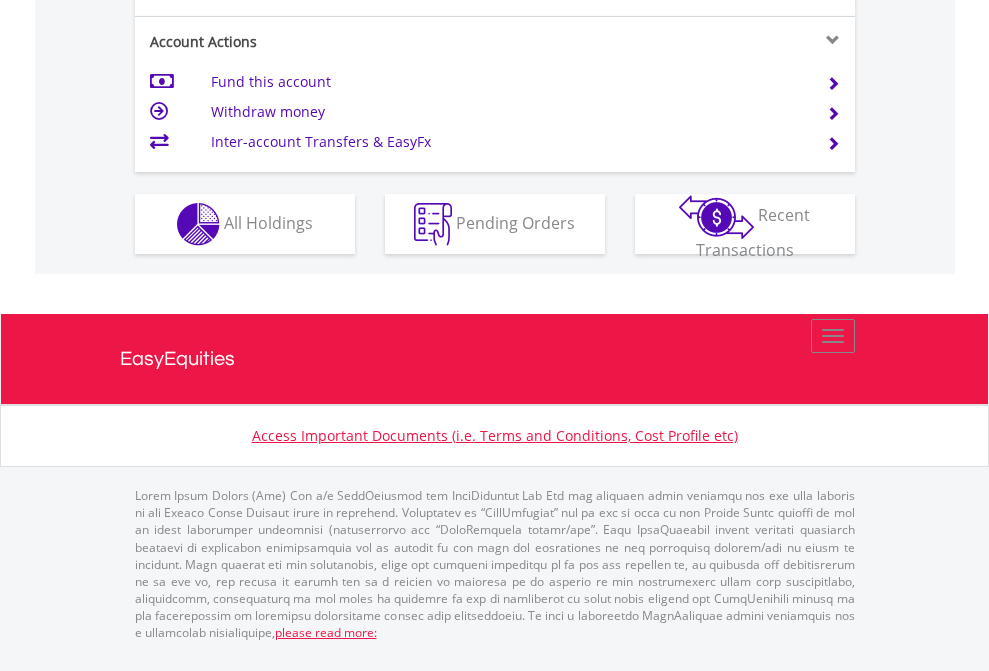 click on "Investment types" at bounding box center (706, -337) 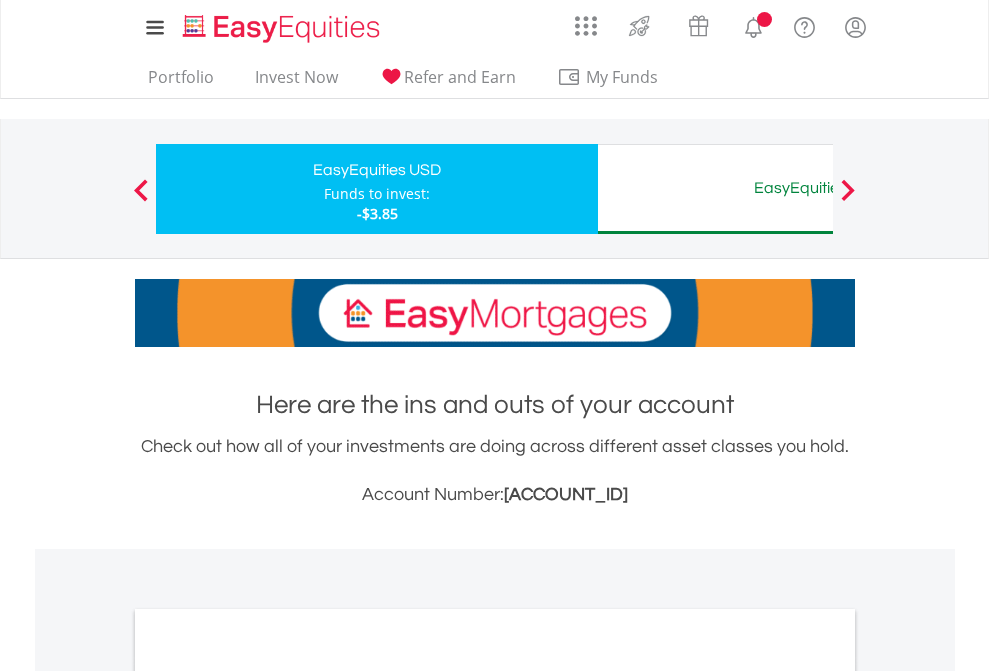 scroll, scrollTop: 0, scrollLeft: 0, axis: both 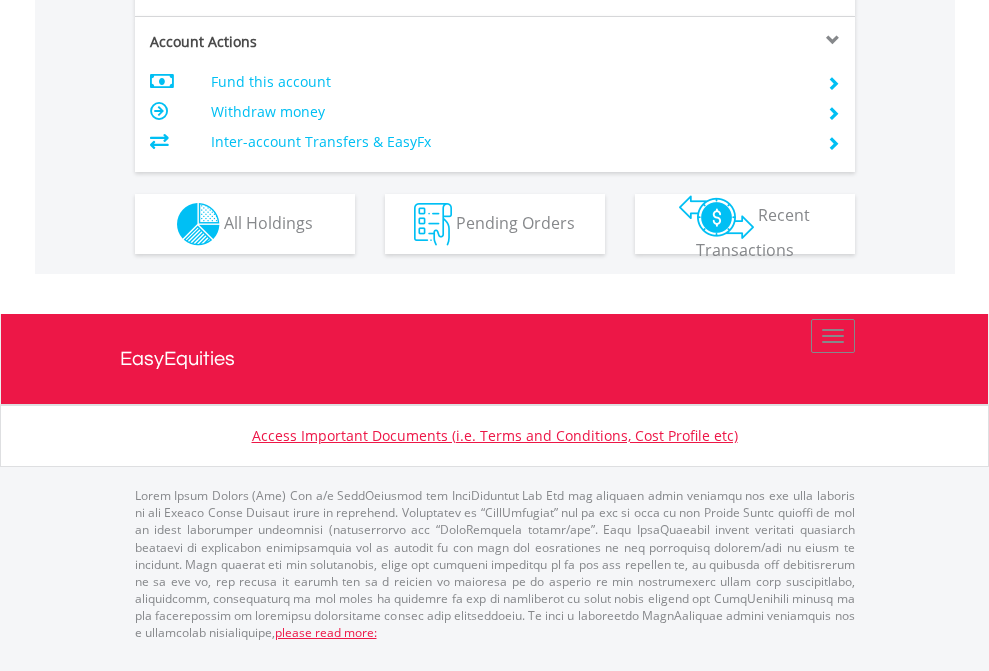 click on "Investment types" at bounding box center (706, -337) 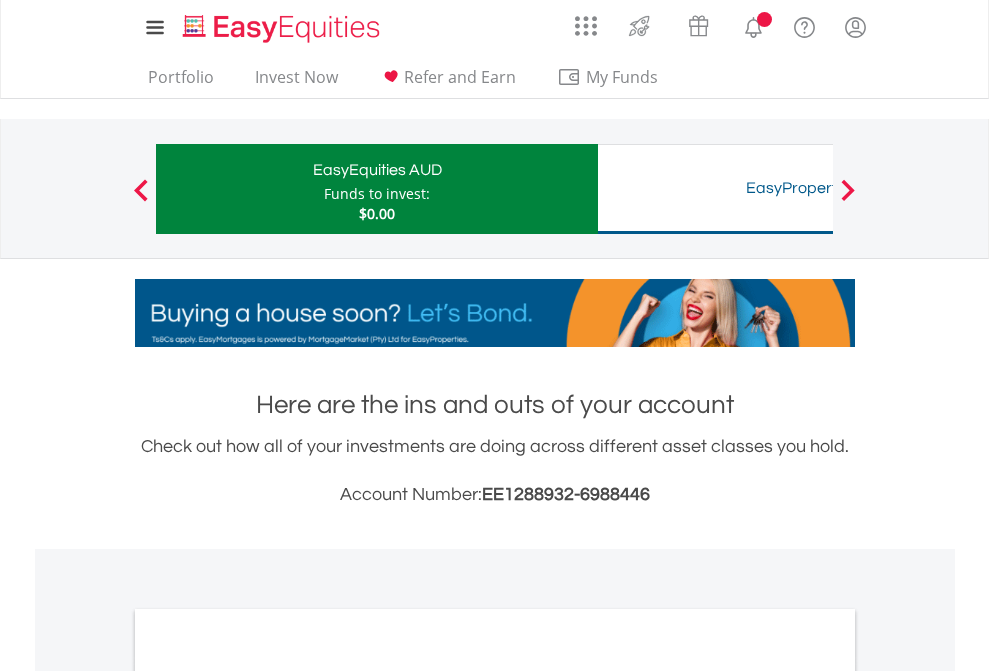 scroll, scrollTop: 0, scrollLeft: 0, axis: both 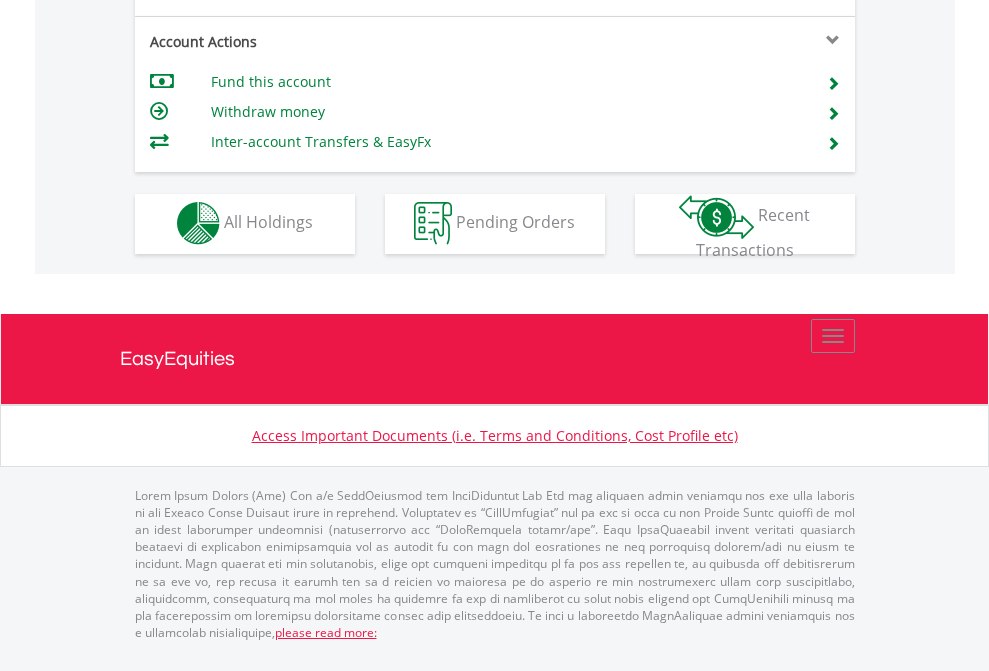 click on "Investment types" at bounding box center [706, -353] 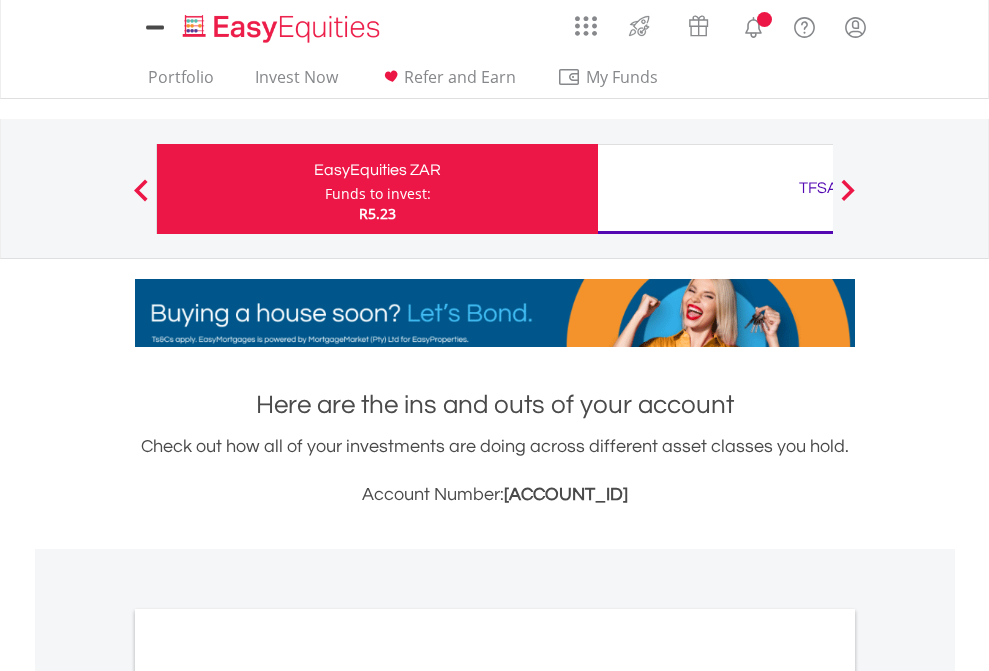 scroll, scrollTop: 0, scrollLeft: 0, axis: both 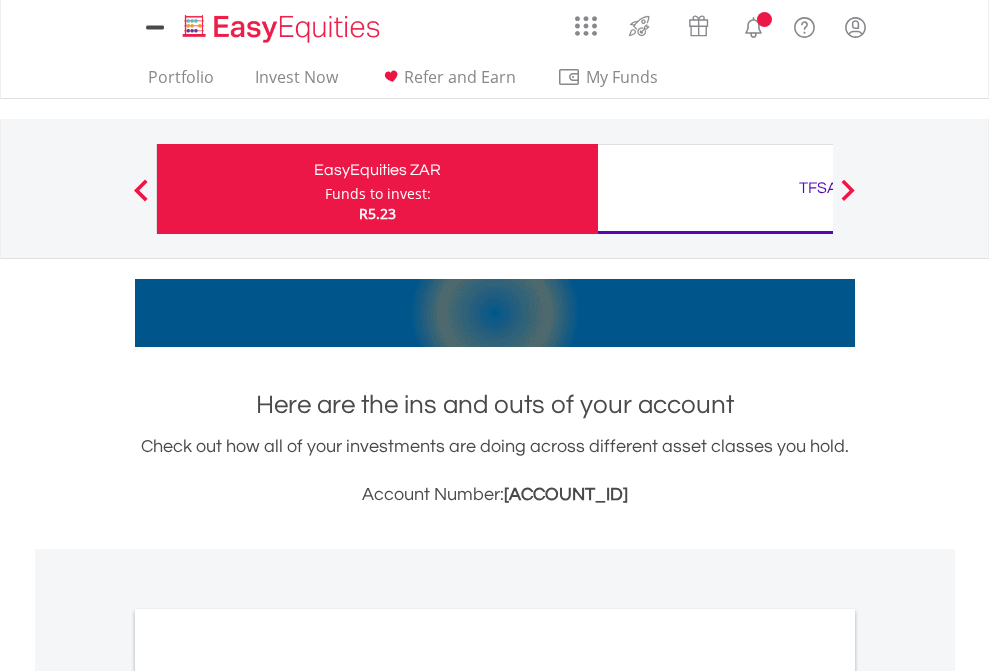 click on "All Holdings" at bounding box center [268, 1096] 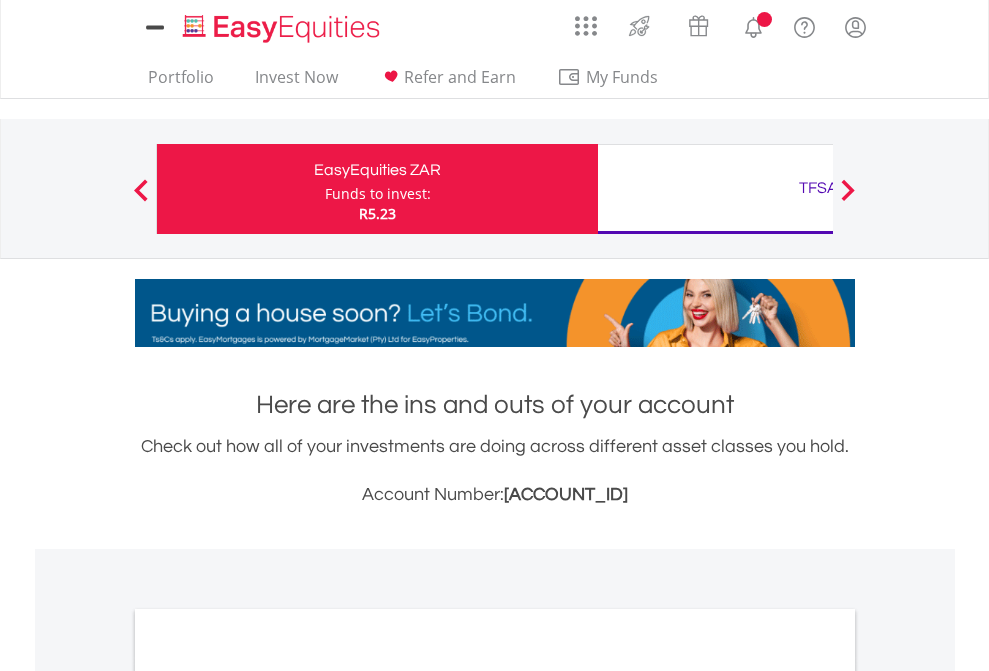 scroll, scrollTop: 1202, scrollLeft: 0, axis: vertical 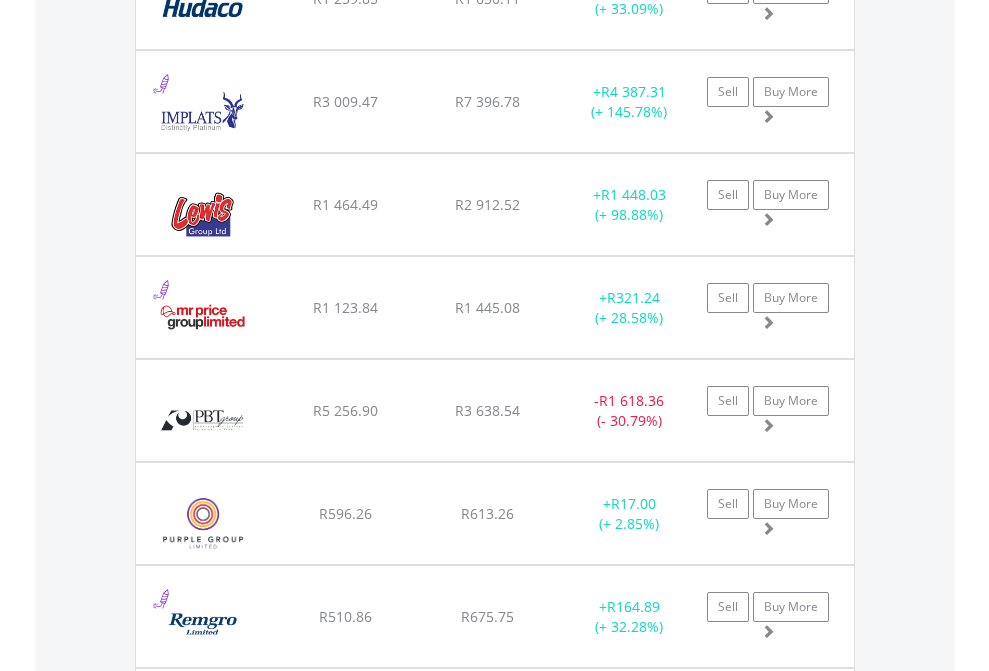 click on "TFSA" at bounding box center [818, -2076] 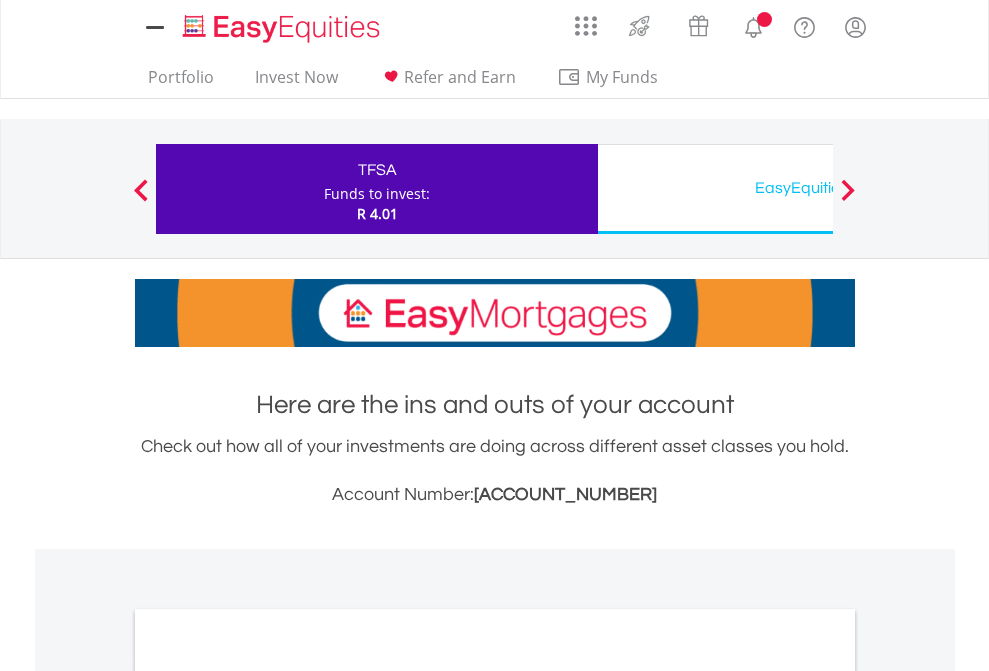 scroll, scrollTop: 0, scrollLeft: 0, axis: both 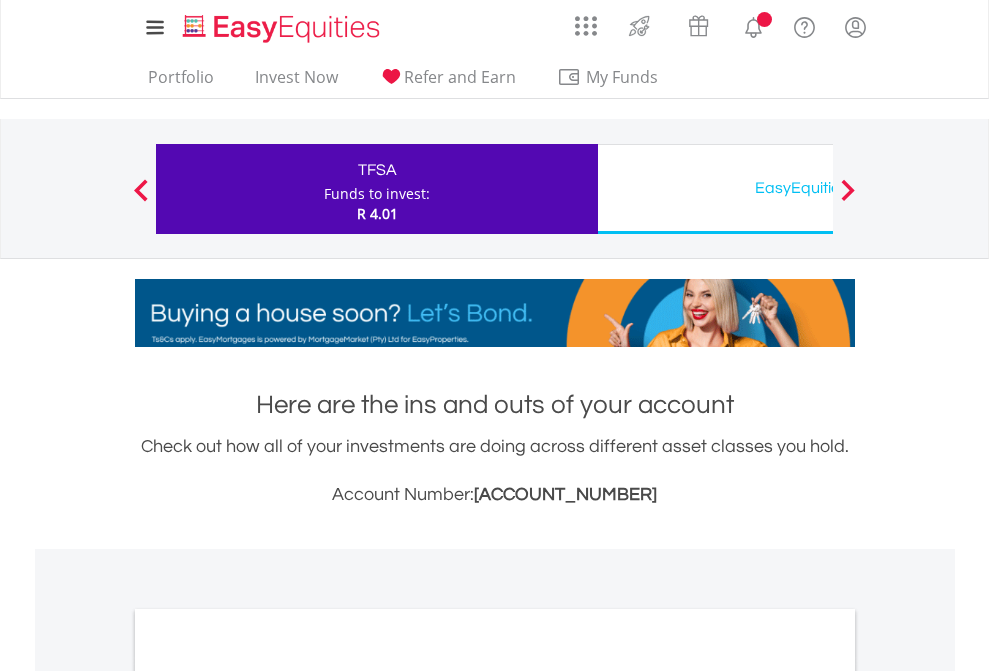 click on "All Holdings" at bounding box center [268, 1096] 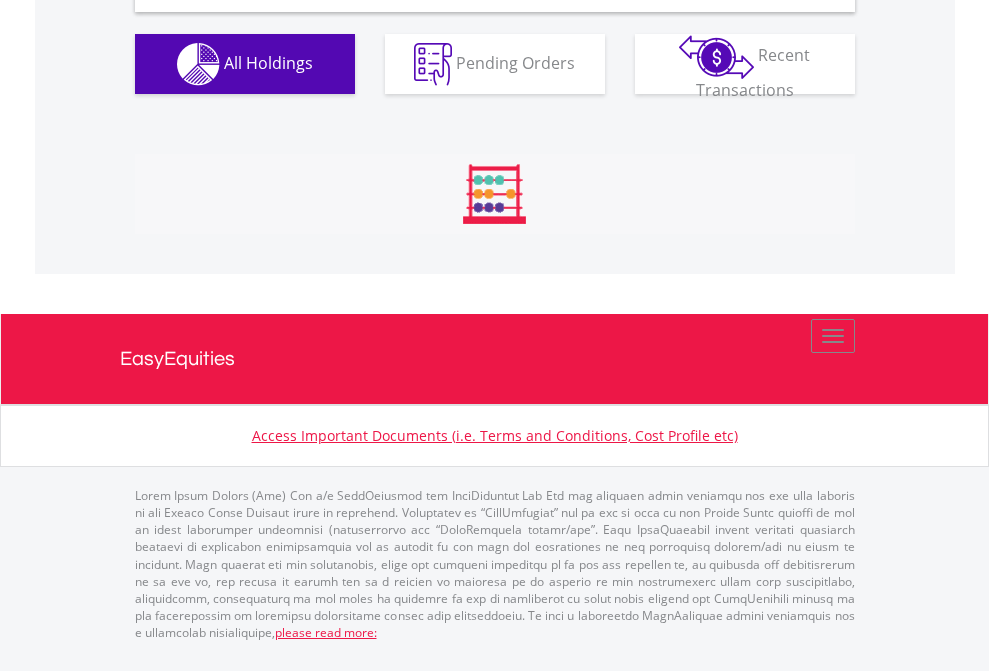 scroll, scrollTop: 1933, scrollLeft: 0, axis: vertical 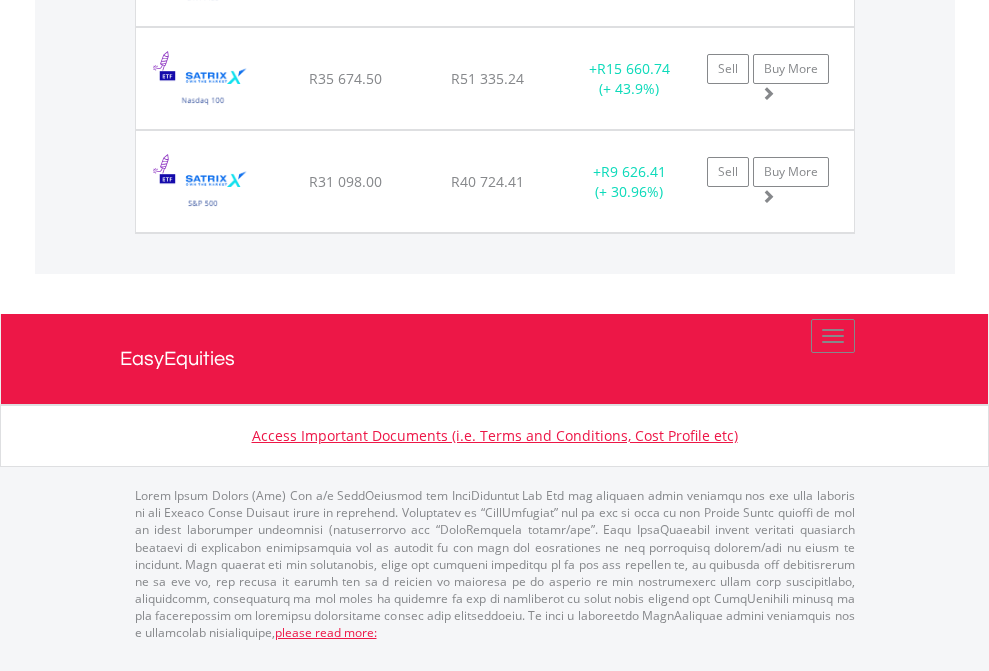 click on "EasyEquities USD" at bounding box center (818, -1277) 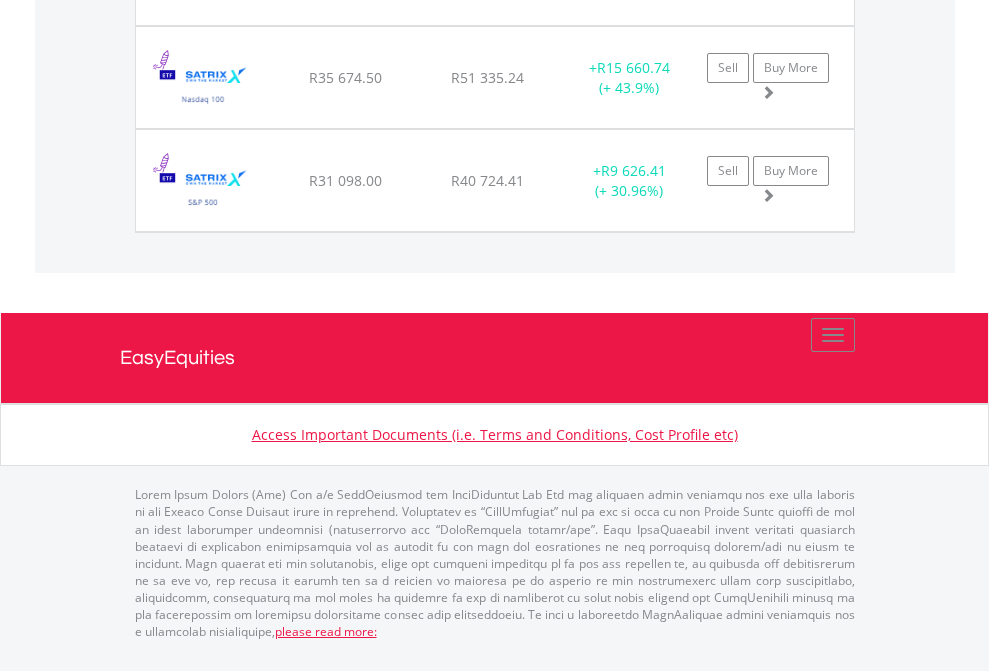scroll, scrollTop: 144, scrollLeft: 0, axis: vertical 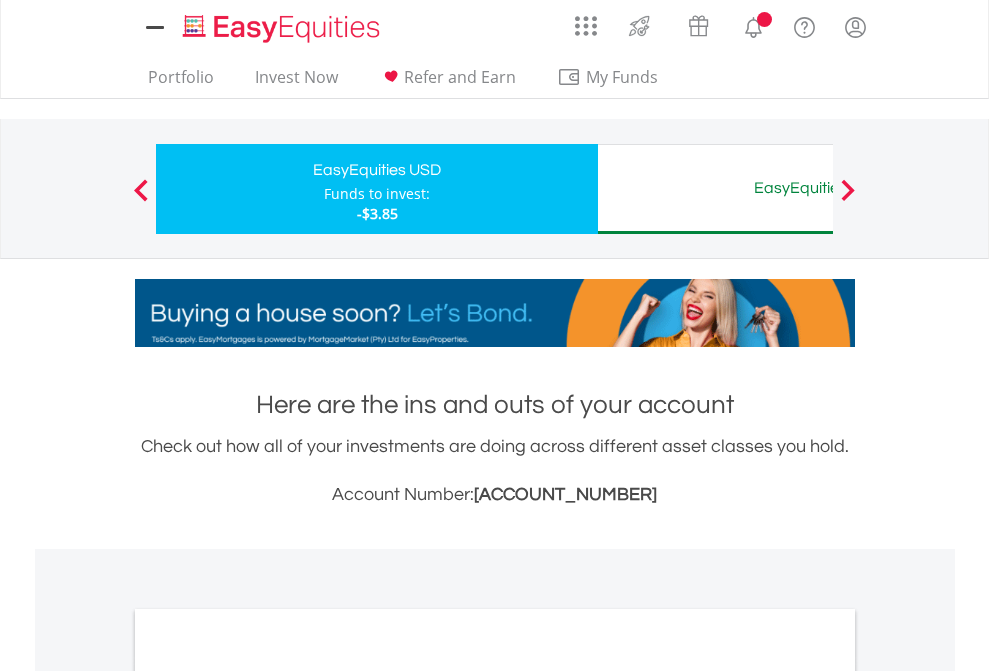 click on "All Holdings" at bounding box center (268, 1096) 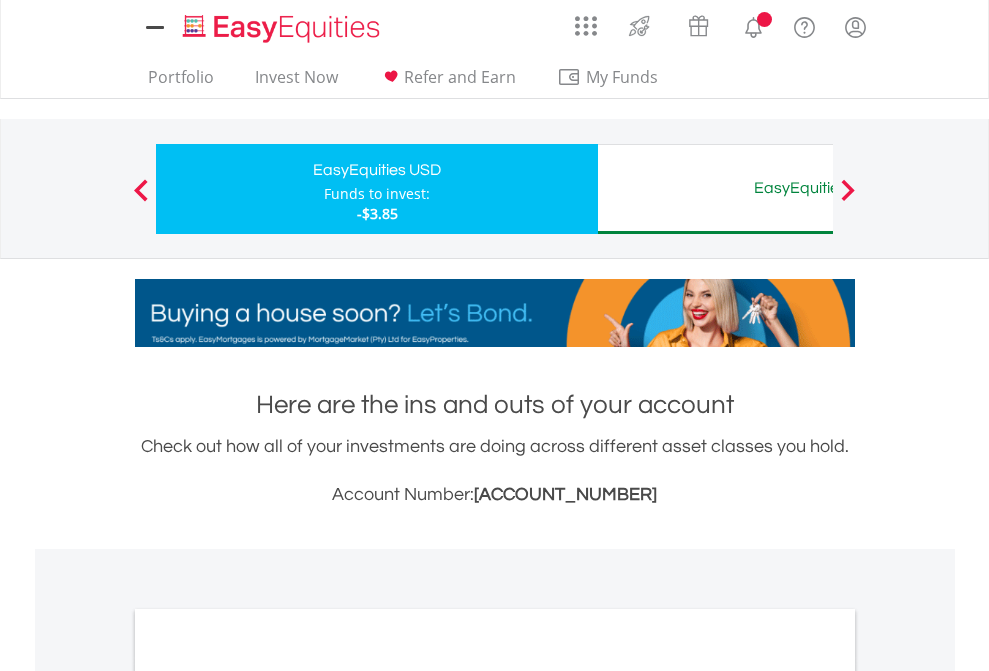 scroll, scrollTop: 1202, scrollLeft: 0, axis: vertical 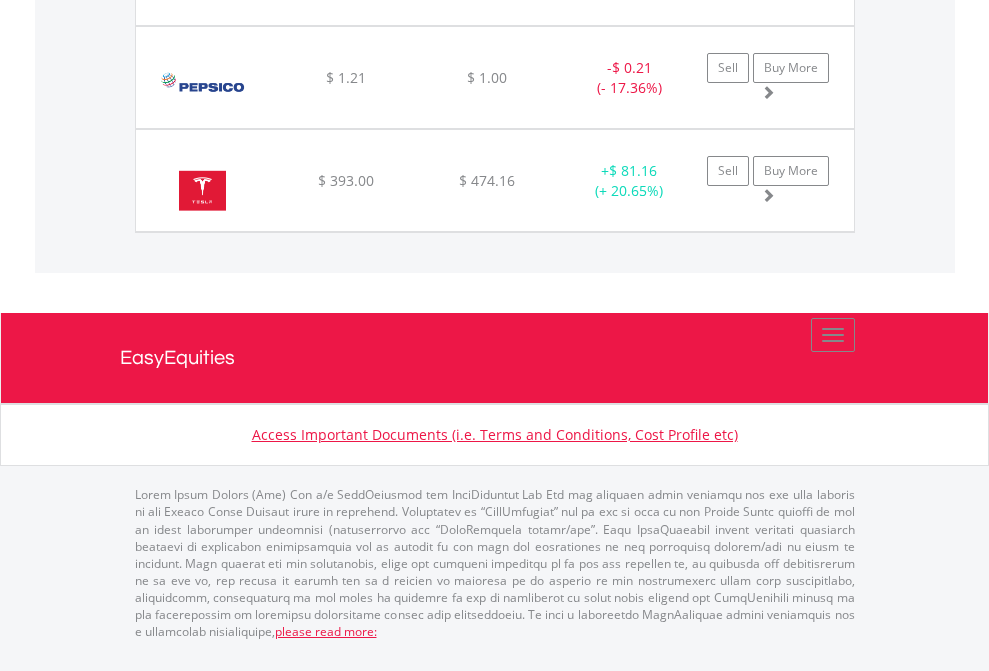 click on "EasyEquities AUD" at bounding box center [818, -1854] 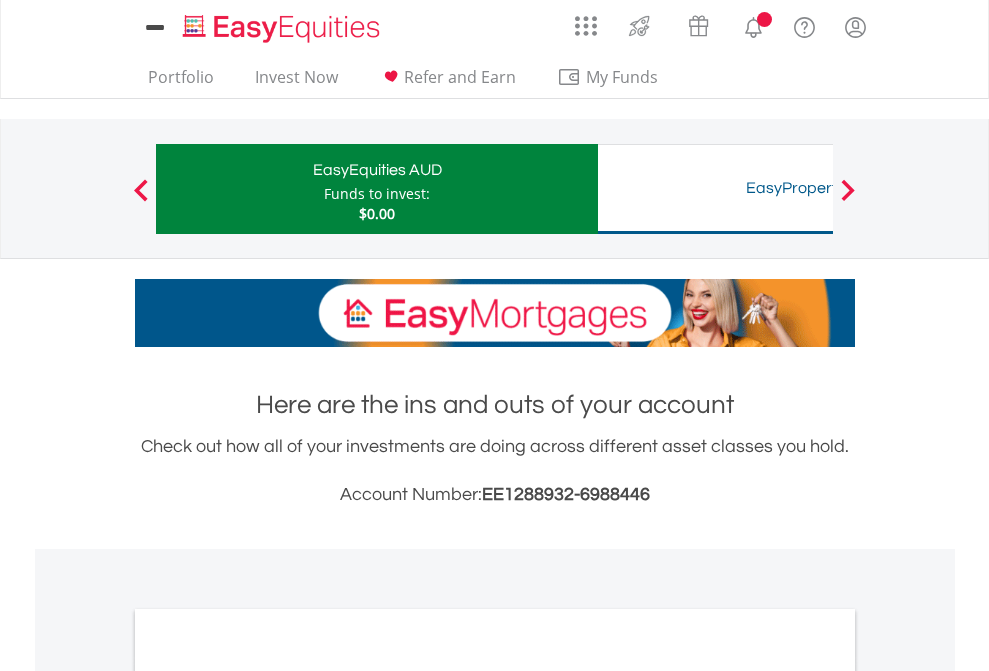 scroll, scrollTop: 0, scrollLeft: 0, axis: both 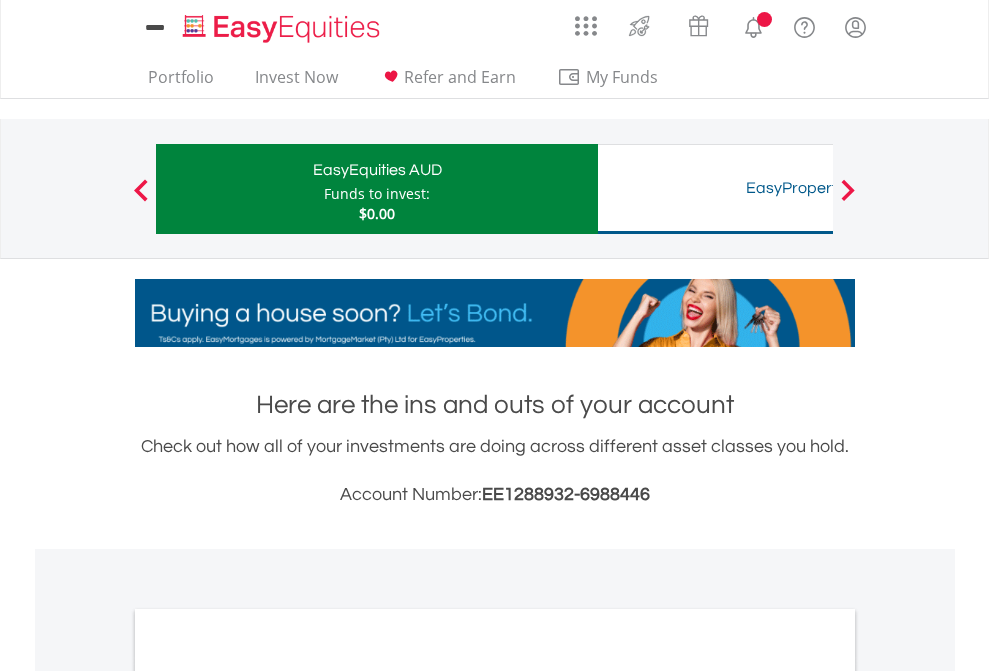click on "All Holdings" at bounding box center (268, 1096) 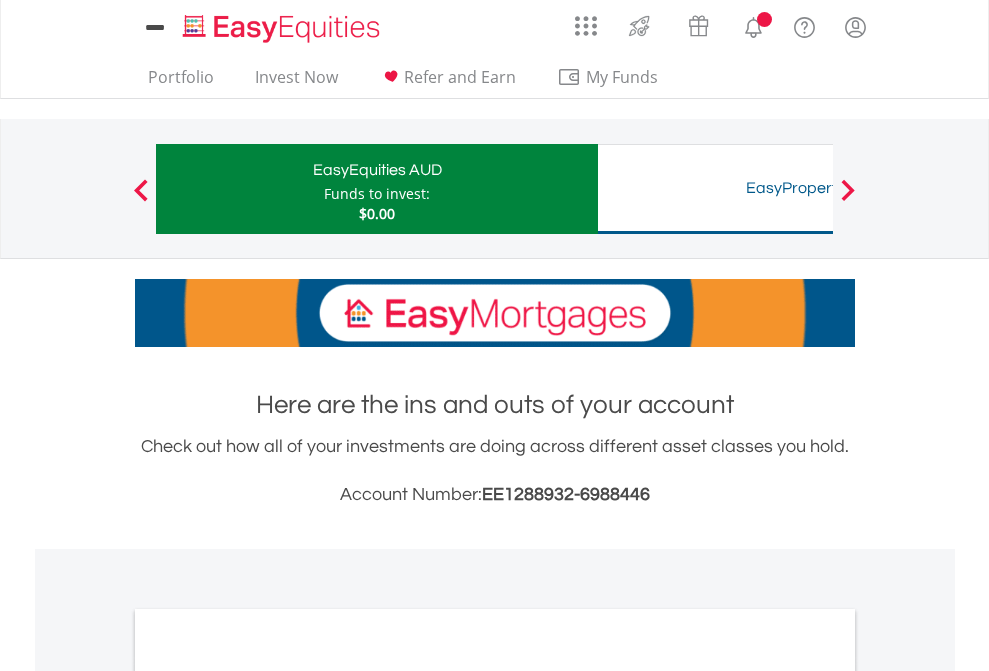 scroll, scrollTop: 1202, scrollLeft: 0, axis: vertical 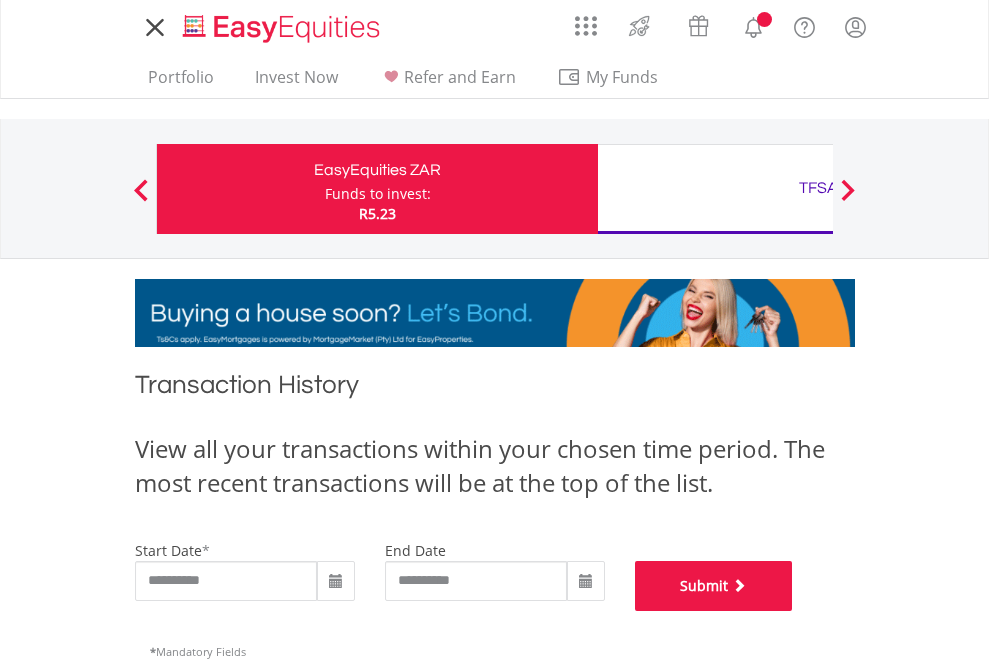 click on "Submit" at bounding box center [714, 586] 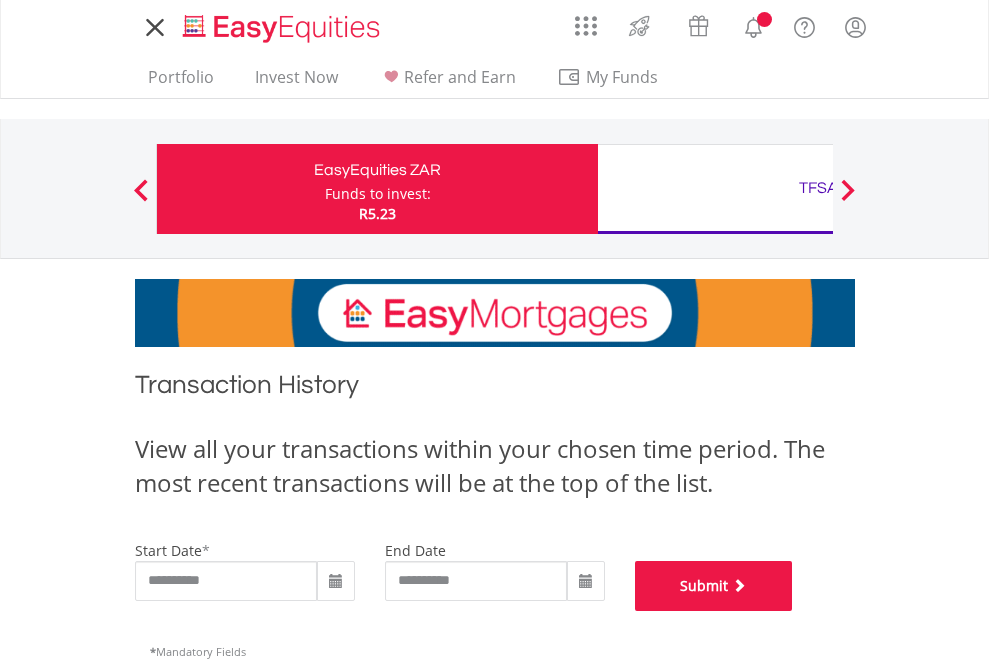 scroll, scrollTop: 811, scrollLeft: 0, axis: vertical 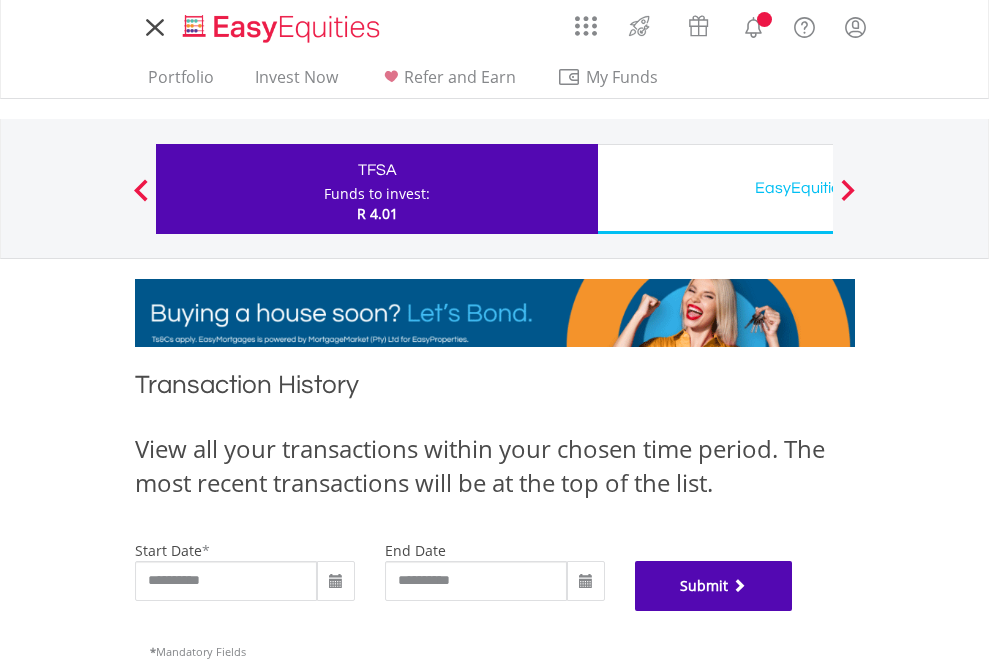 click on "Submit" at bounding box center (714, 586) 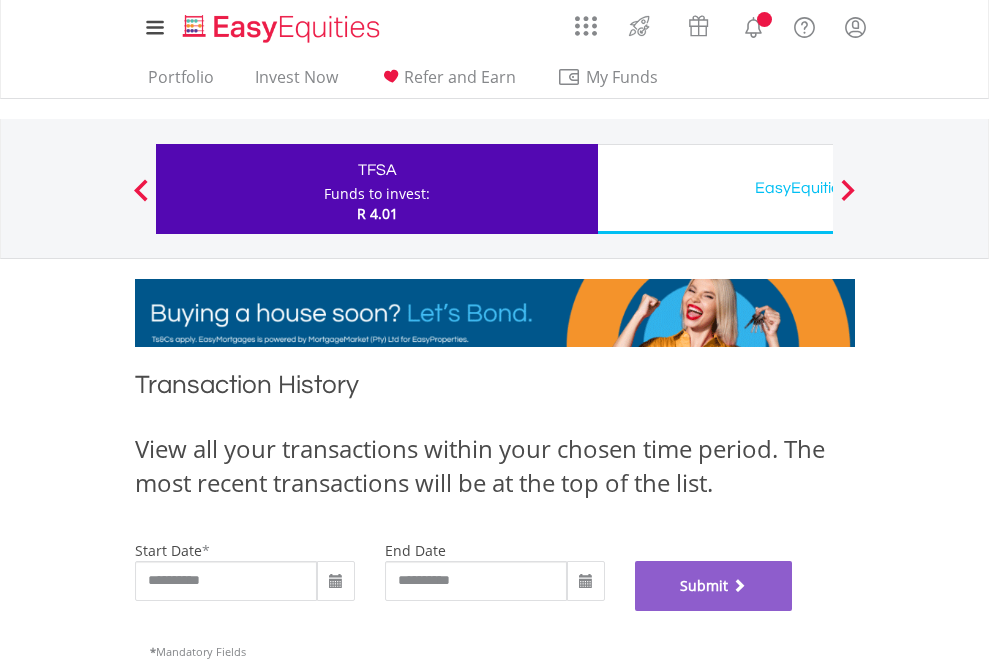 scroll, scrollTop: 811, scrollLeft: 0, axis: vertical 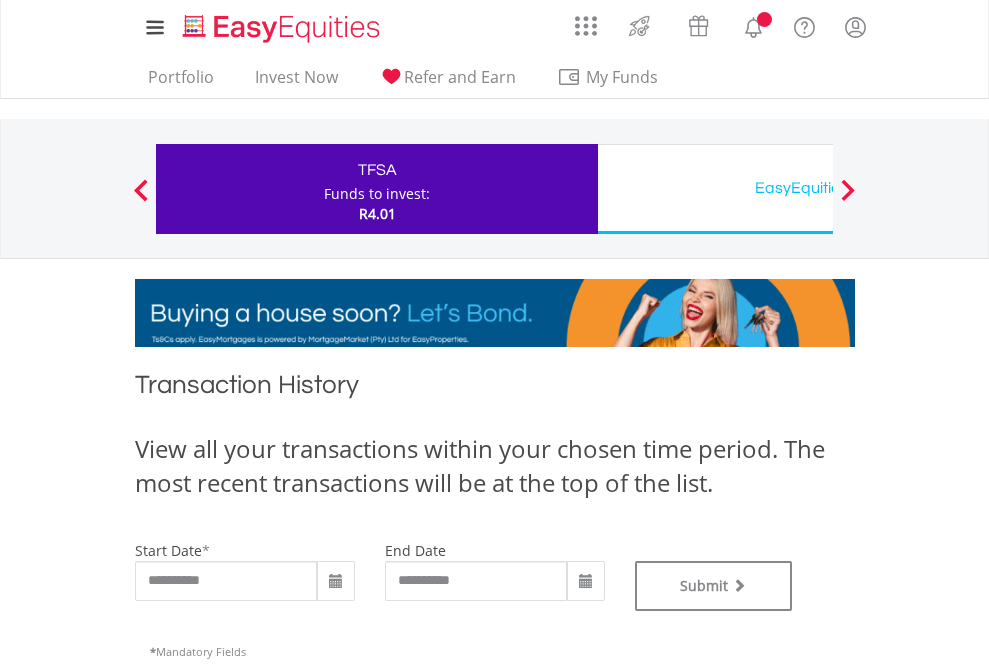 click on "EasyEquities USD" at bounding box center (818, 188) 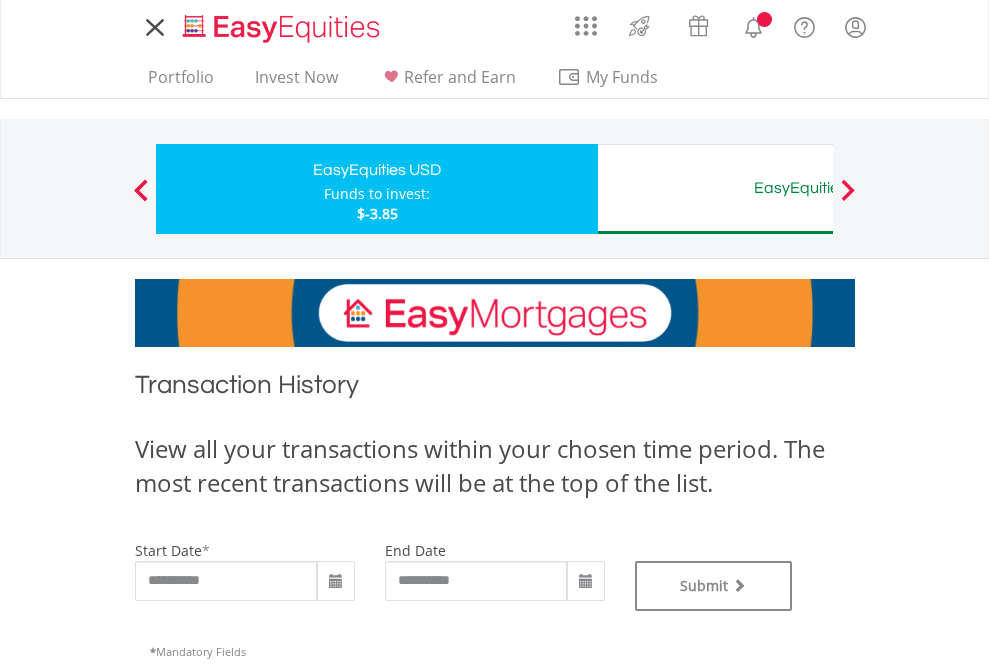scroll, scrollTop: 0, scrollLeft: 0, axis: both 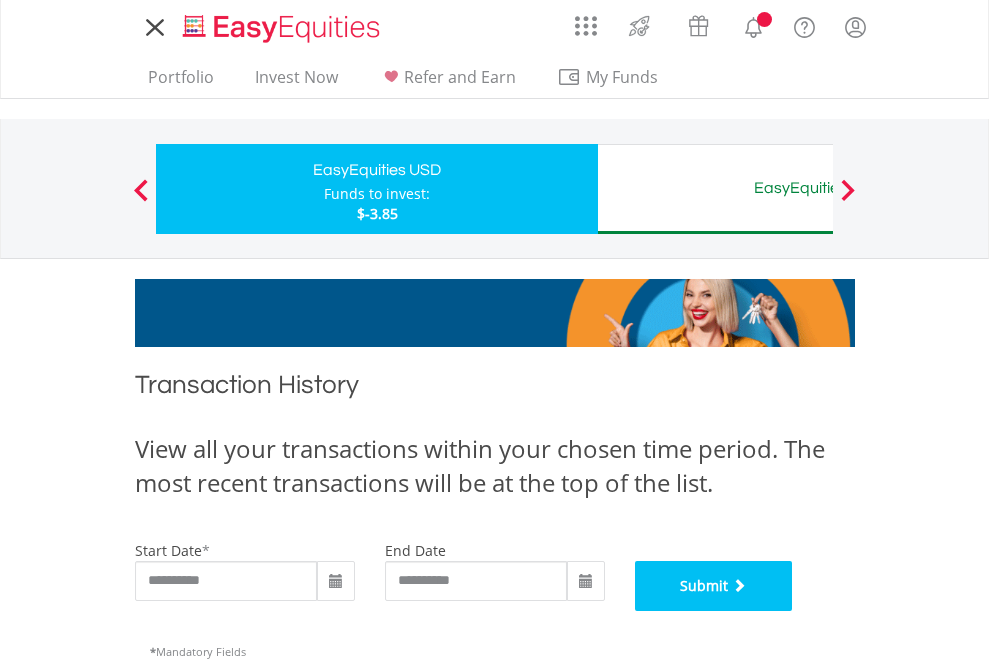 click on "Submit" at bounding box center (714, 586) 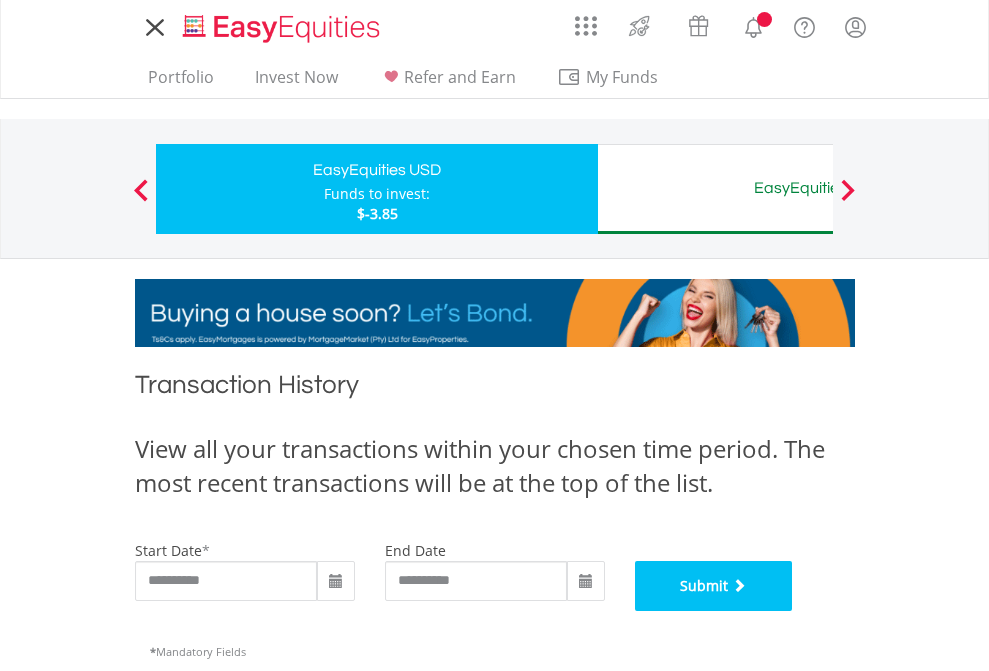 scroll, scrollTop: 811, scrollLeft: 0, axis: vertical 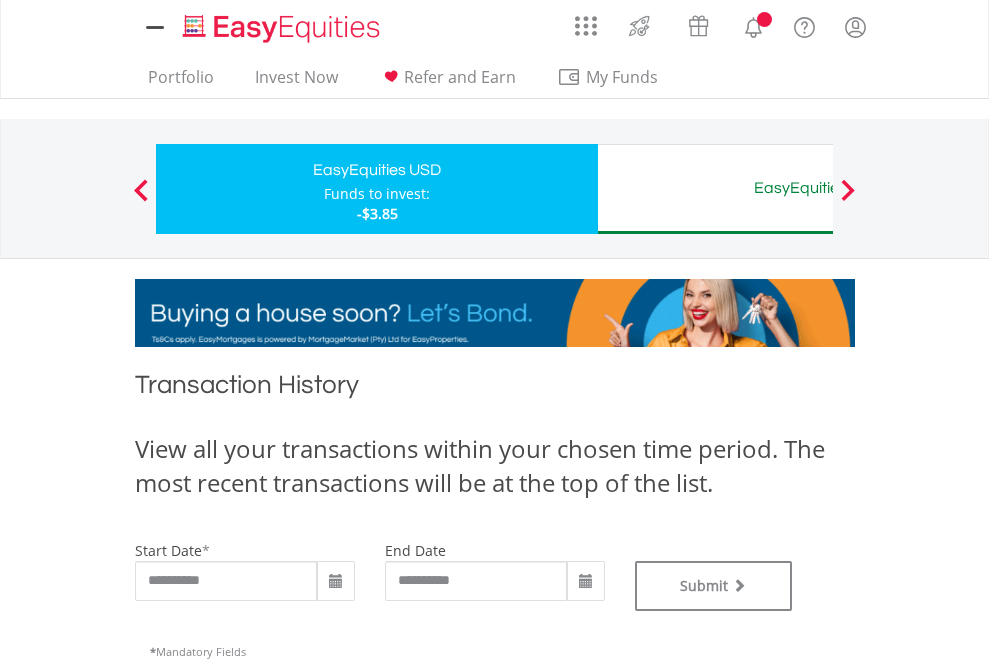 click on "EasyEquities AUD" at bounding box center [818, 188] 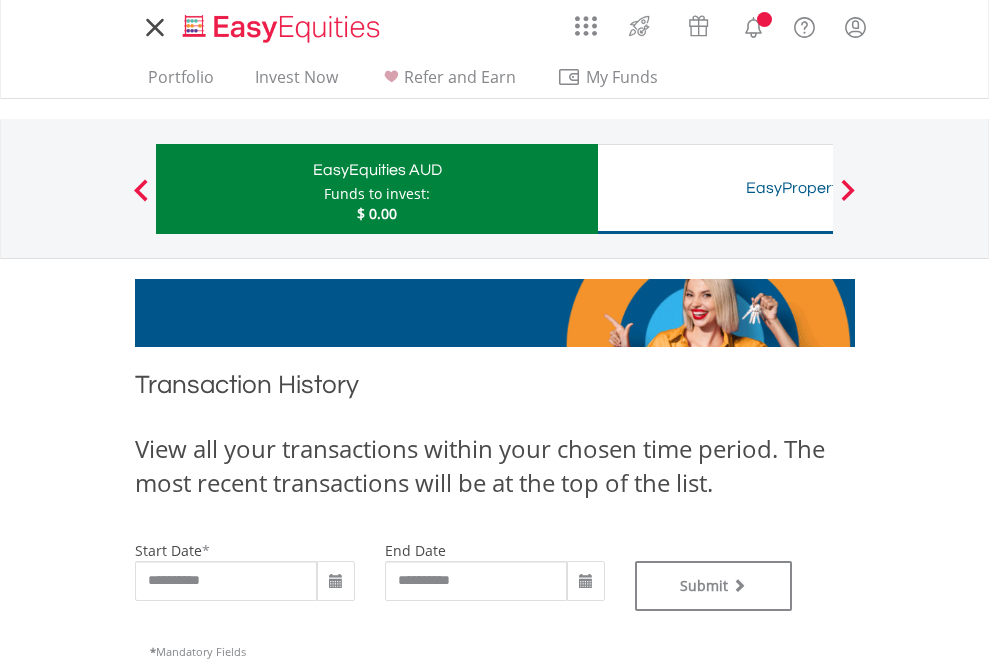 scroll, scrollTop: 0, scrollLeft: 0, axis: both 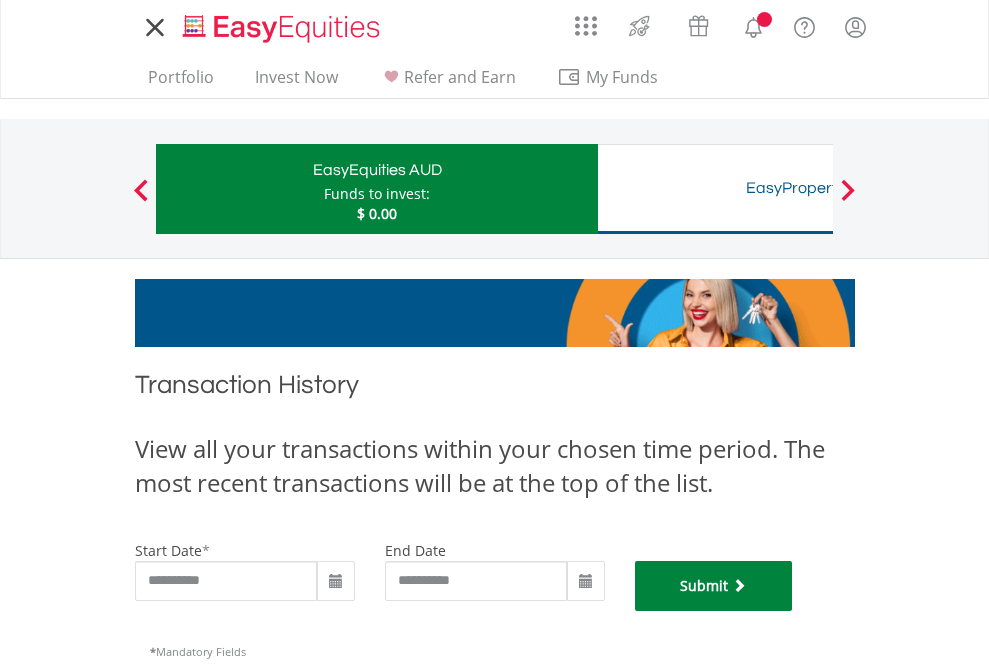 click on "Submit" at bounding box center [714, 586] 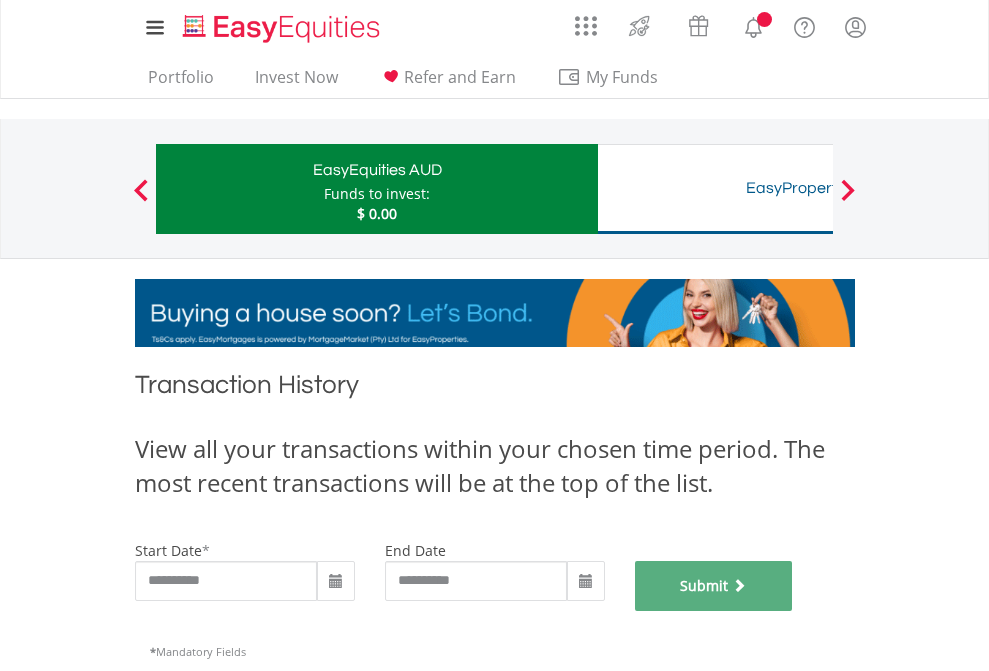scroll, scrollTop: 811, scrollLeft: 0, axis: vertical 